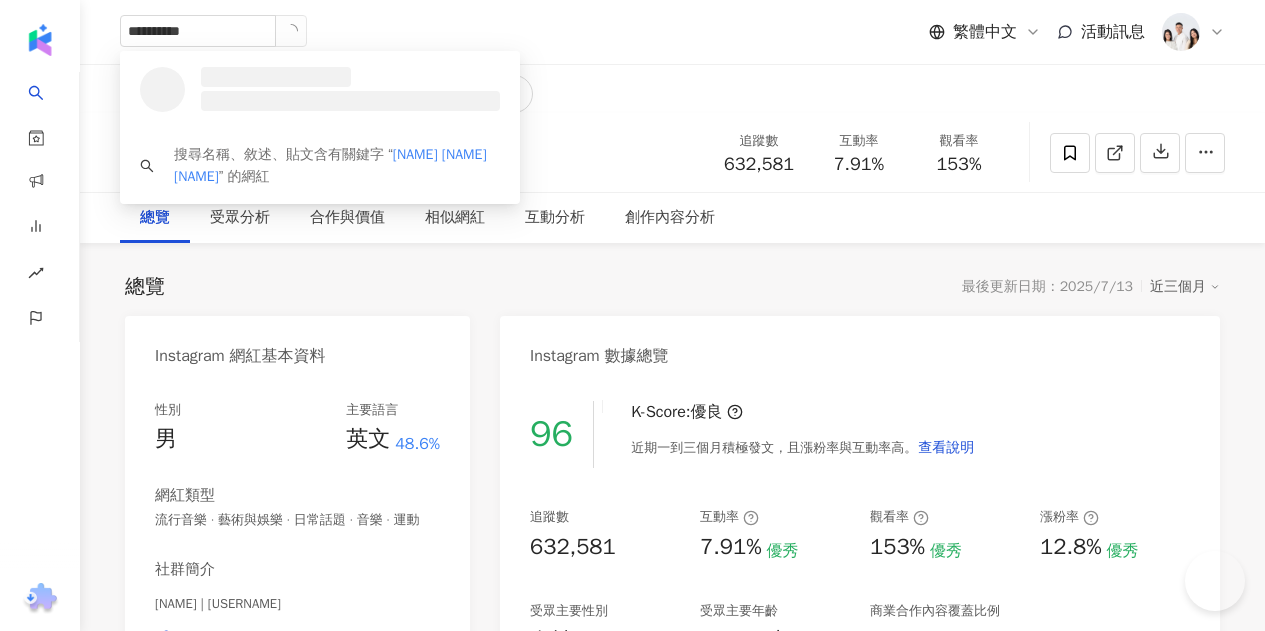 scroll, scrollTop: 0, scrollLeft: 0, axis: both 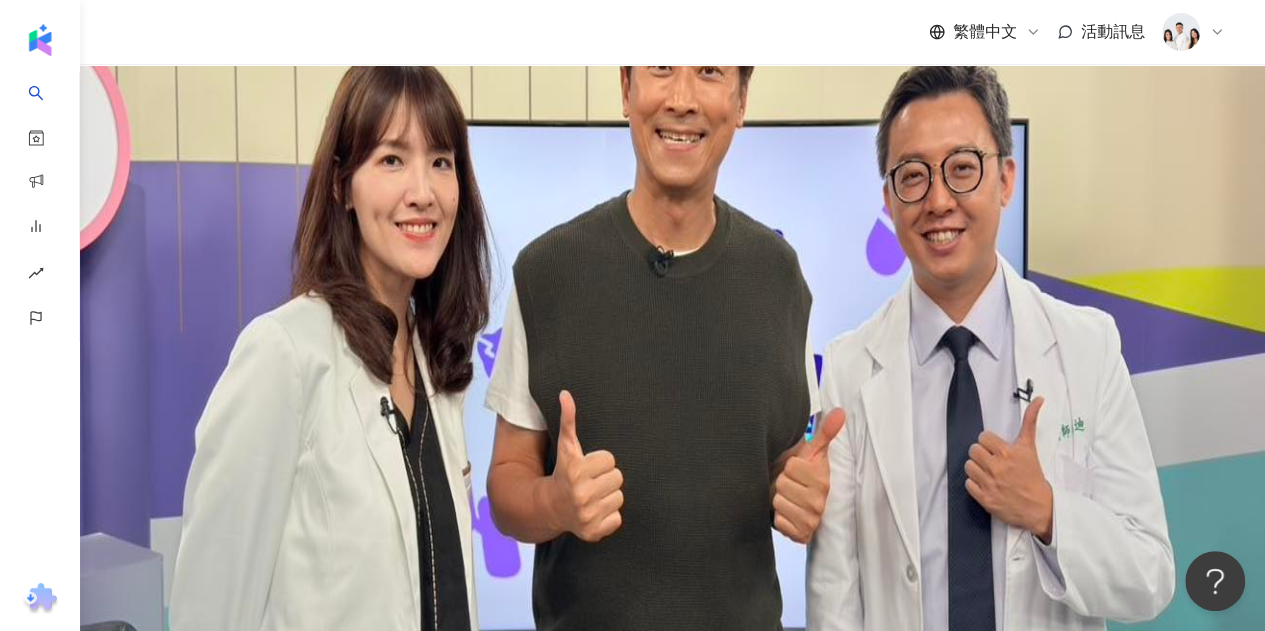click at bounding box center (235, 1071) 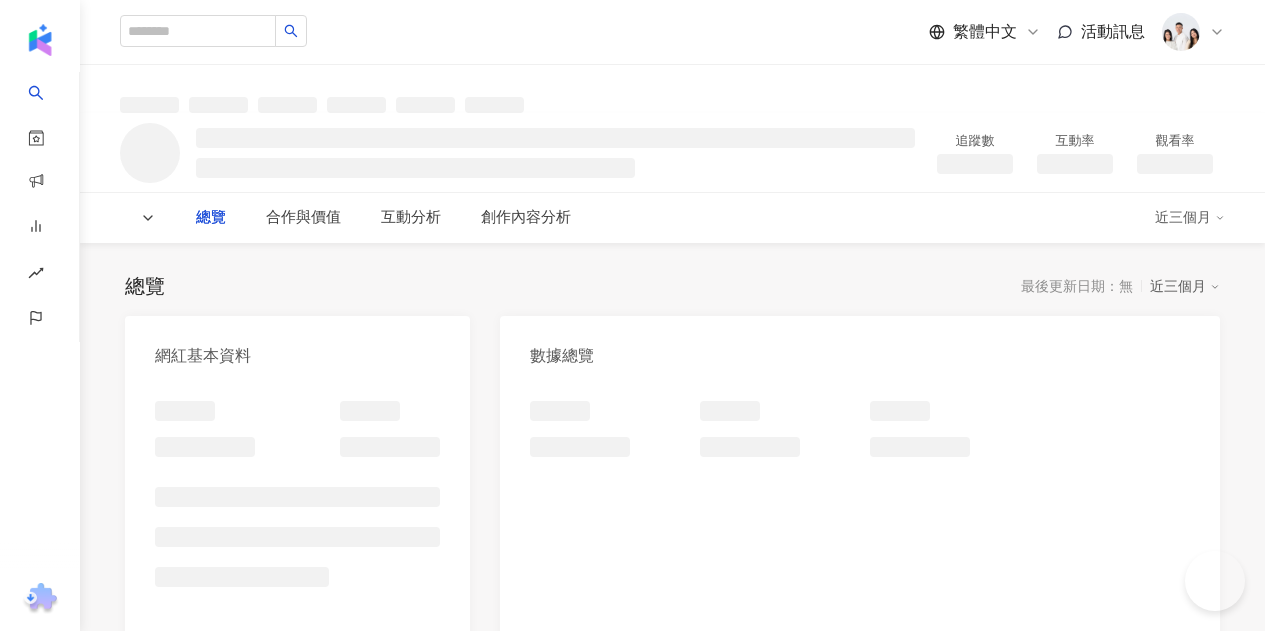 scroll, scrollTop: 0, scrollLeft: 0, axis: both 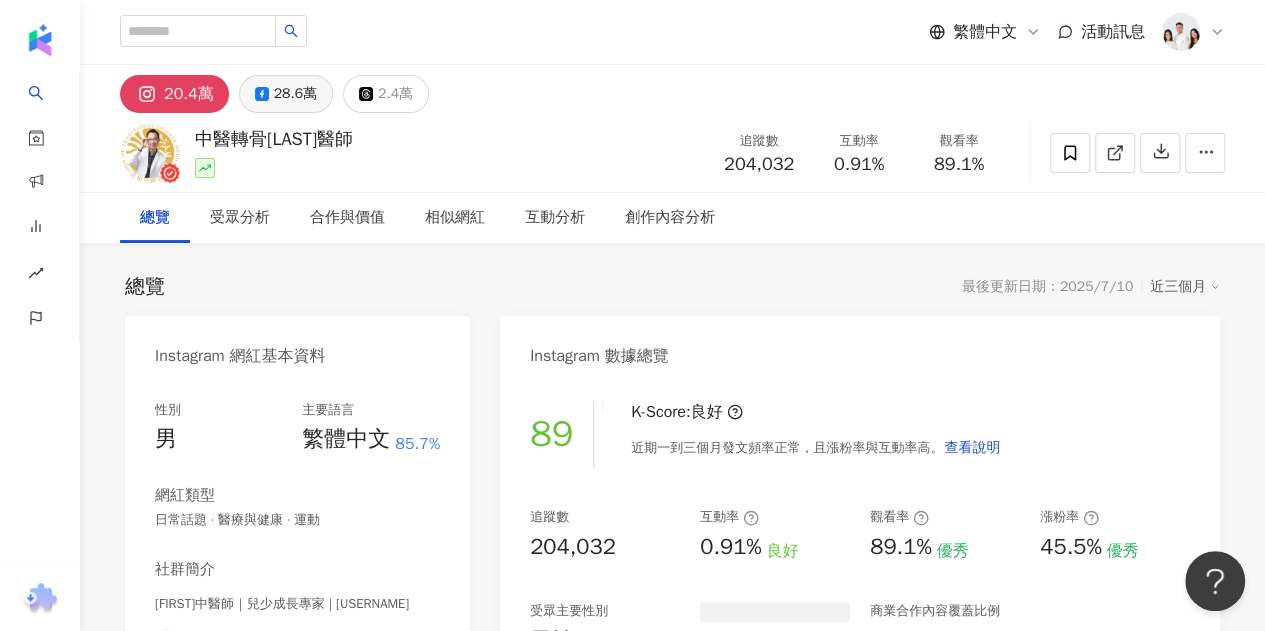 click on "28.6萬" at bounding box center (295, 94) 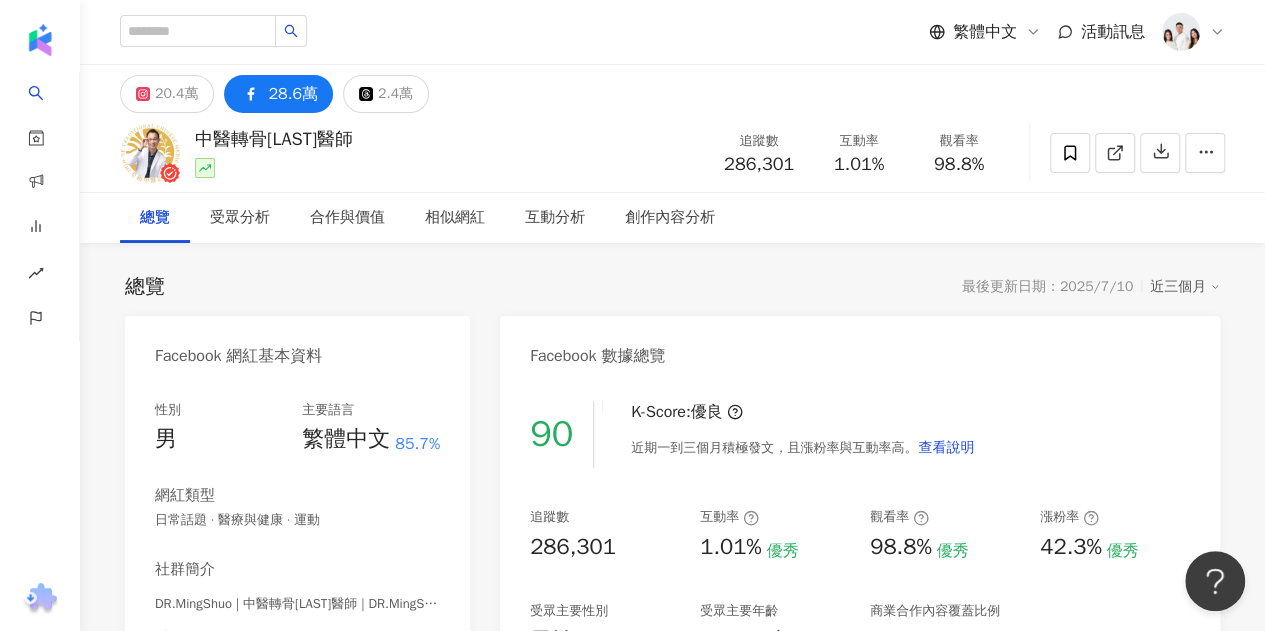 drag, startPoint x: 821, startPoint y: 163, endPoint x: 832, endPoint y: 1, distance: 162.37303 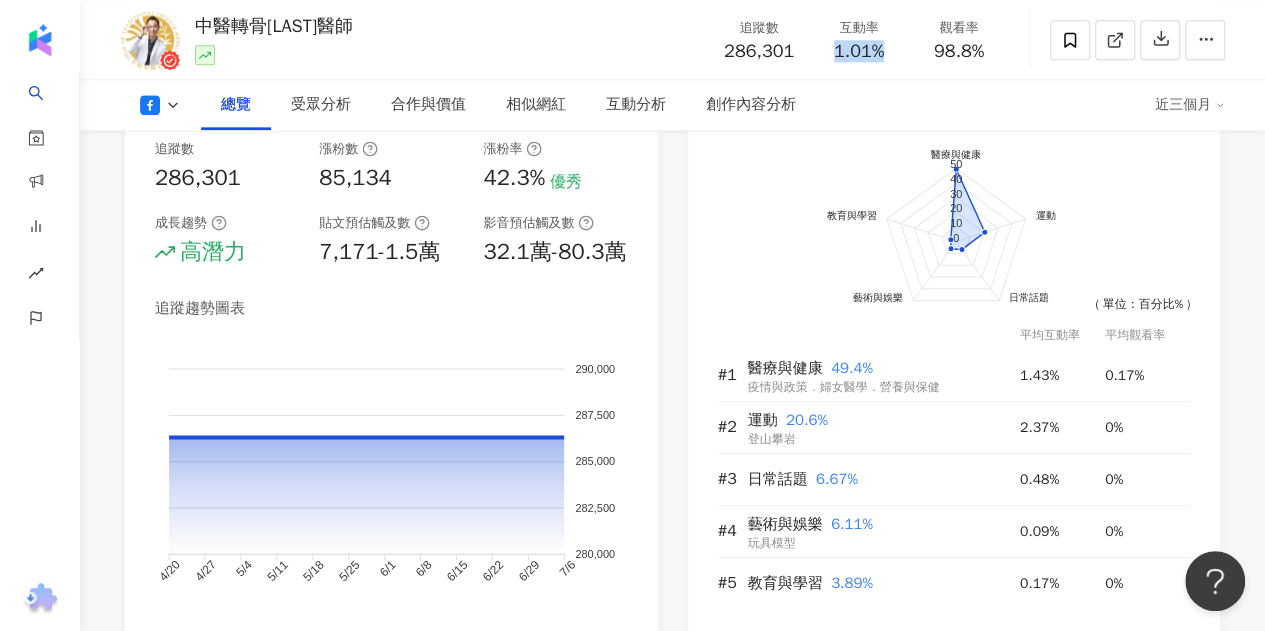 scroll, scrollTop: 1100, scrollLeft: 0, axis: vertical 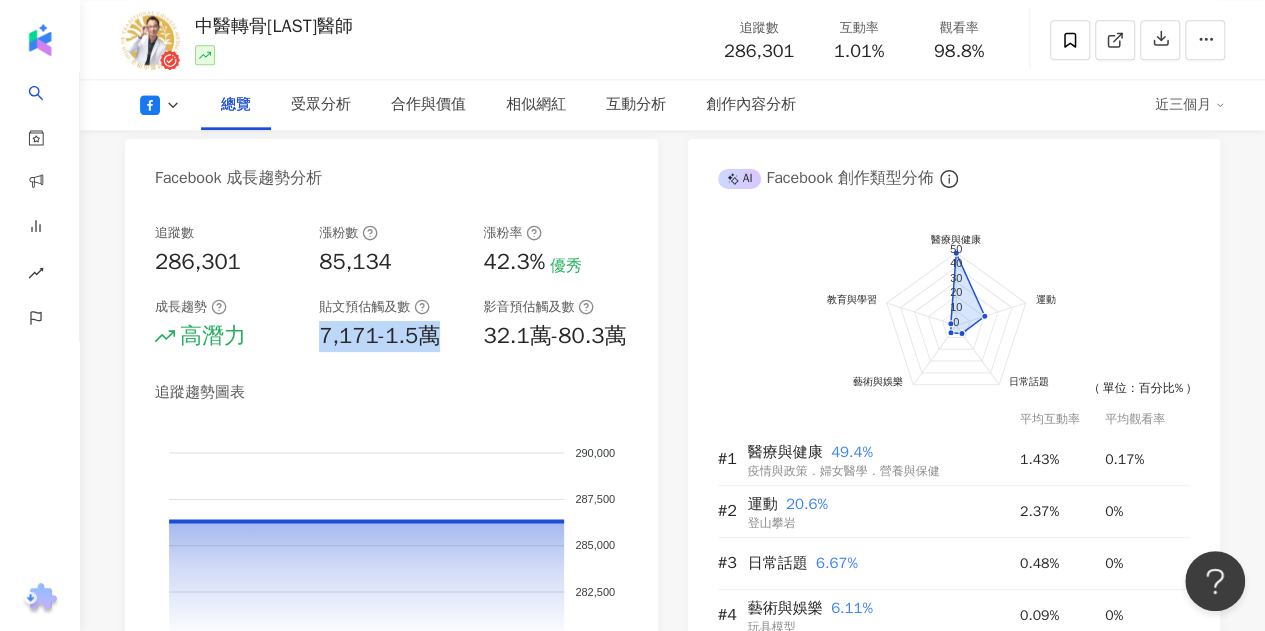drag, startPoint x: 310, startPoint y: 339, endPoint x: 453, endPoint y: 339, distance: 143 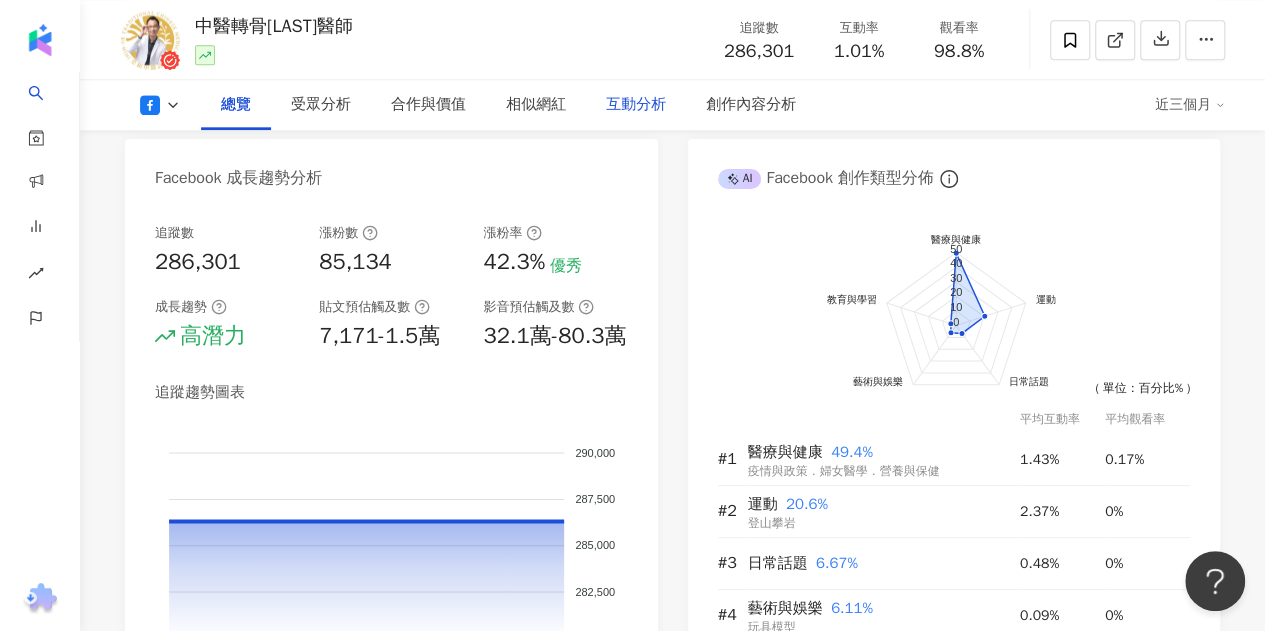 click on "互動分析" at bounding box center (636, 105) 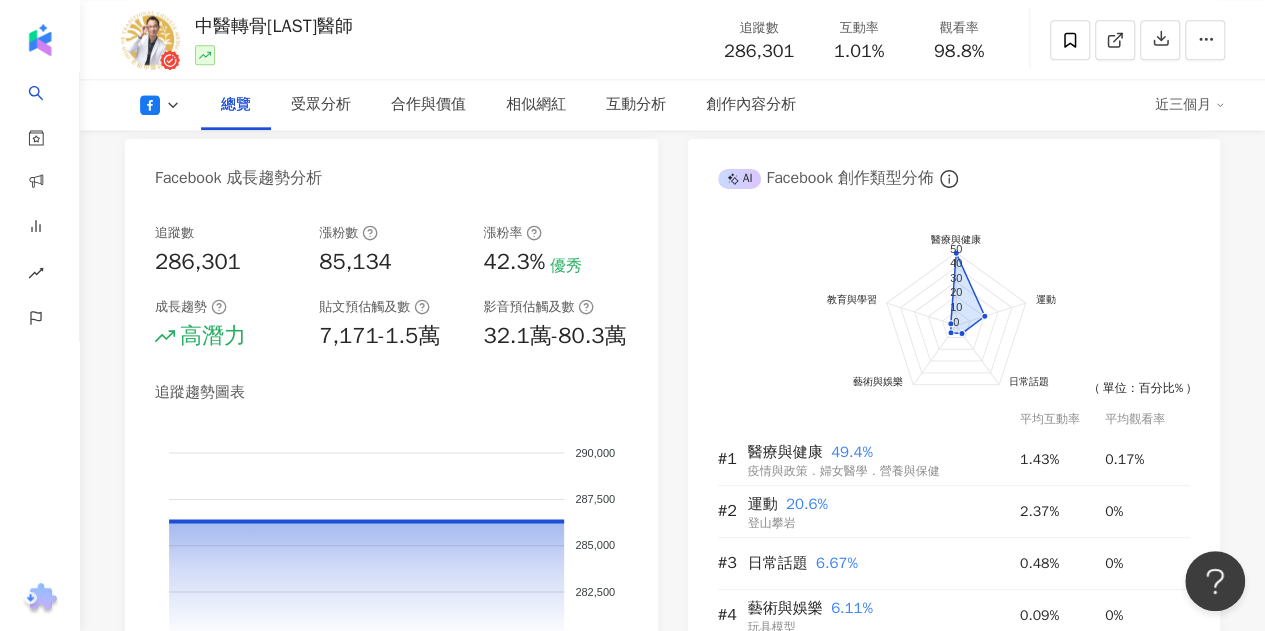scroll, scrollTop: 3217, scrollLeft: 0, axis: vertical 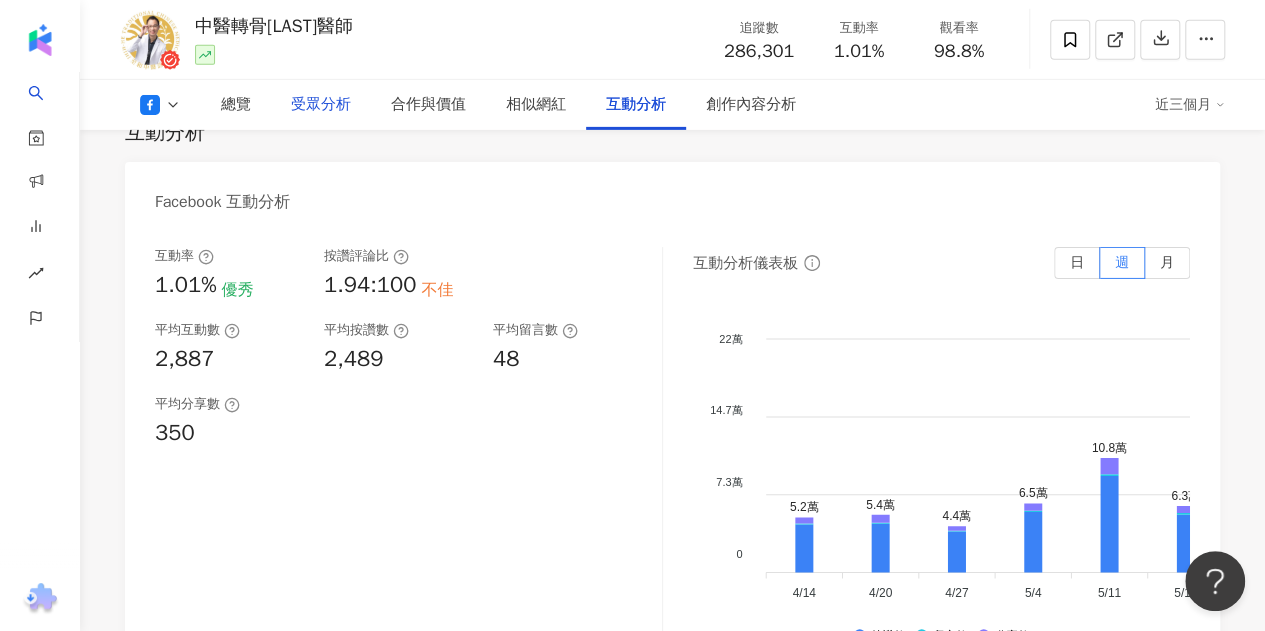 click on "受眾分析" at bounding box center (321, 105) 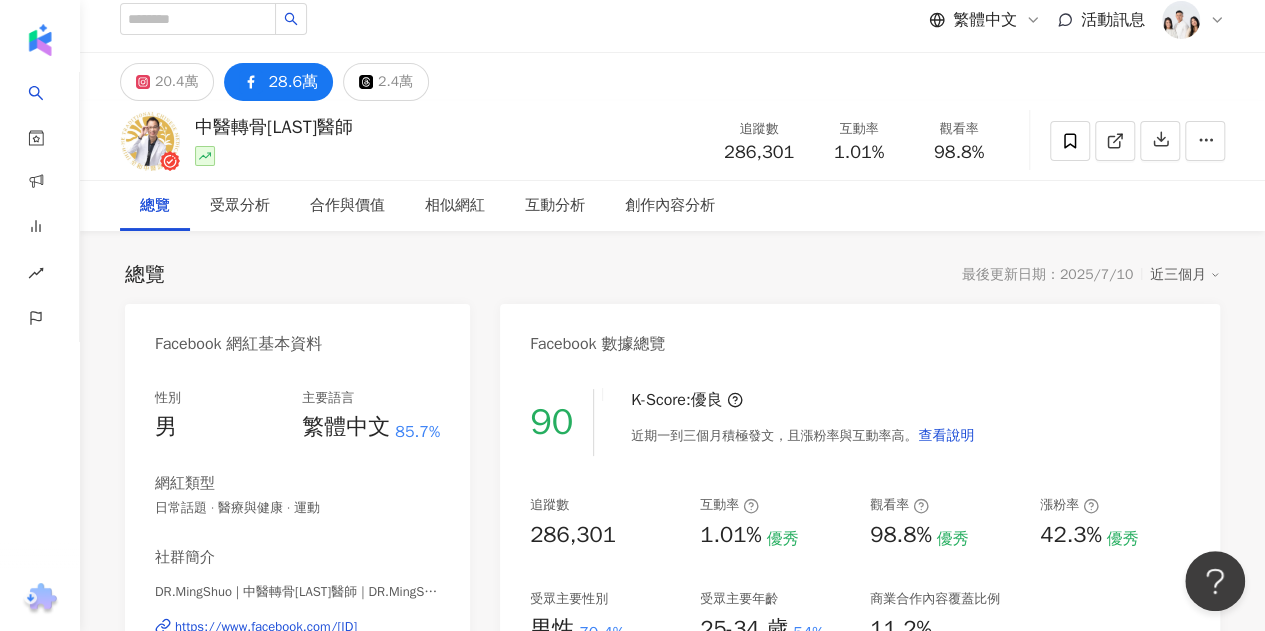 scroll, scrollTop: 0, scrollLeft: 0, axis: both 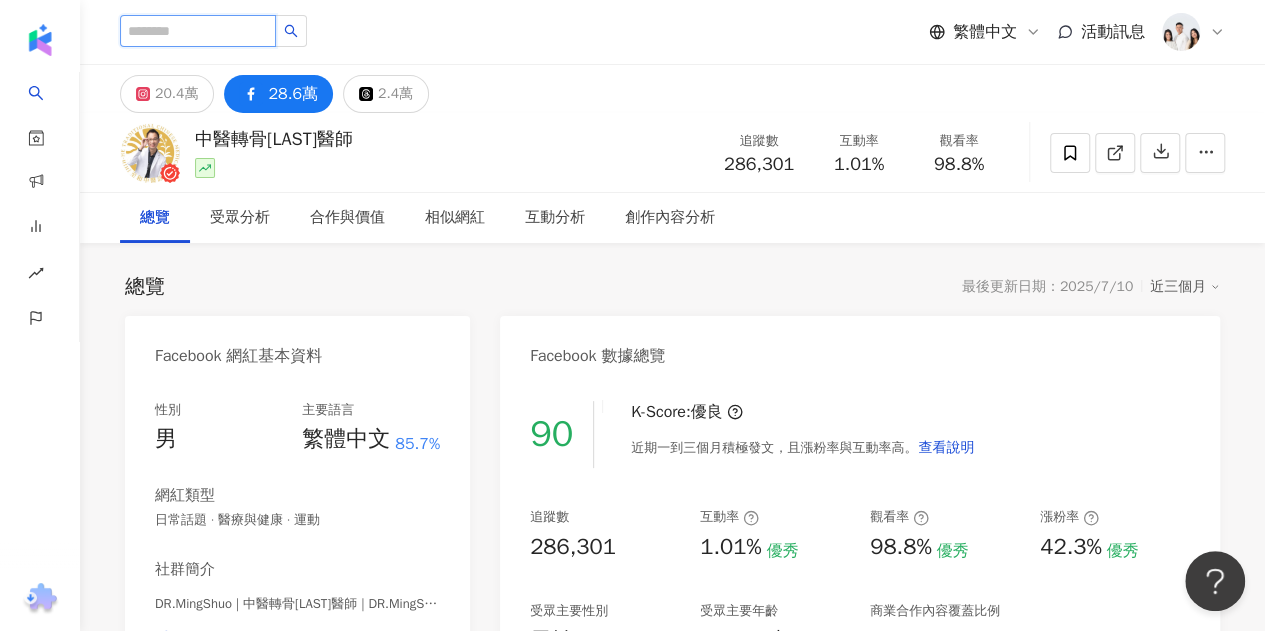 click at bounding box center (198, 31) 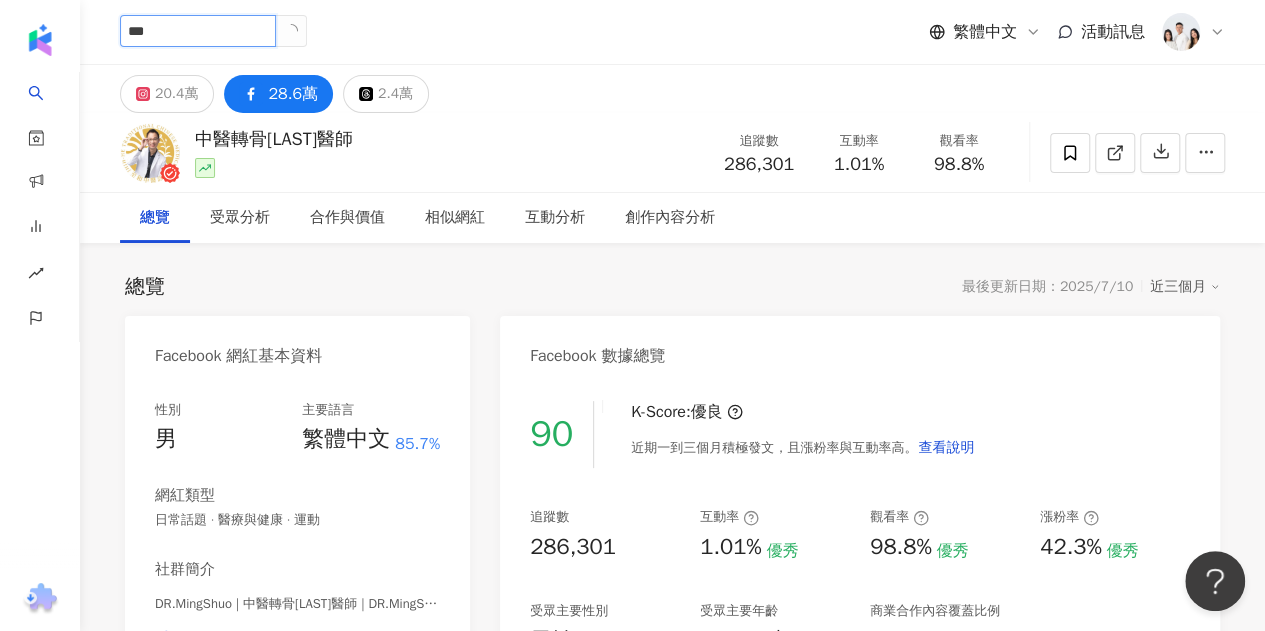 type on "**" 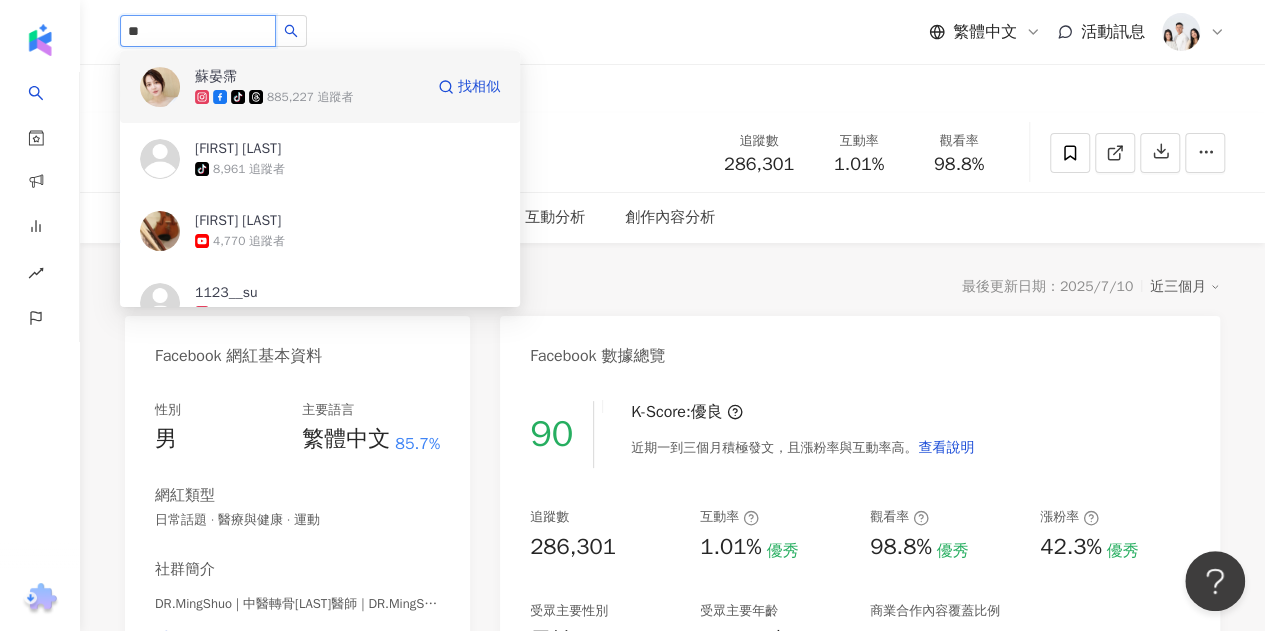 click on "蘇晏霈" at bounding box center (260, 77) 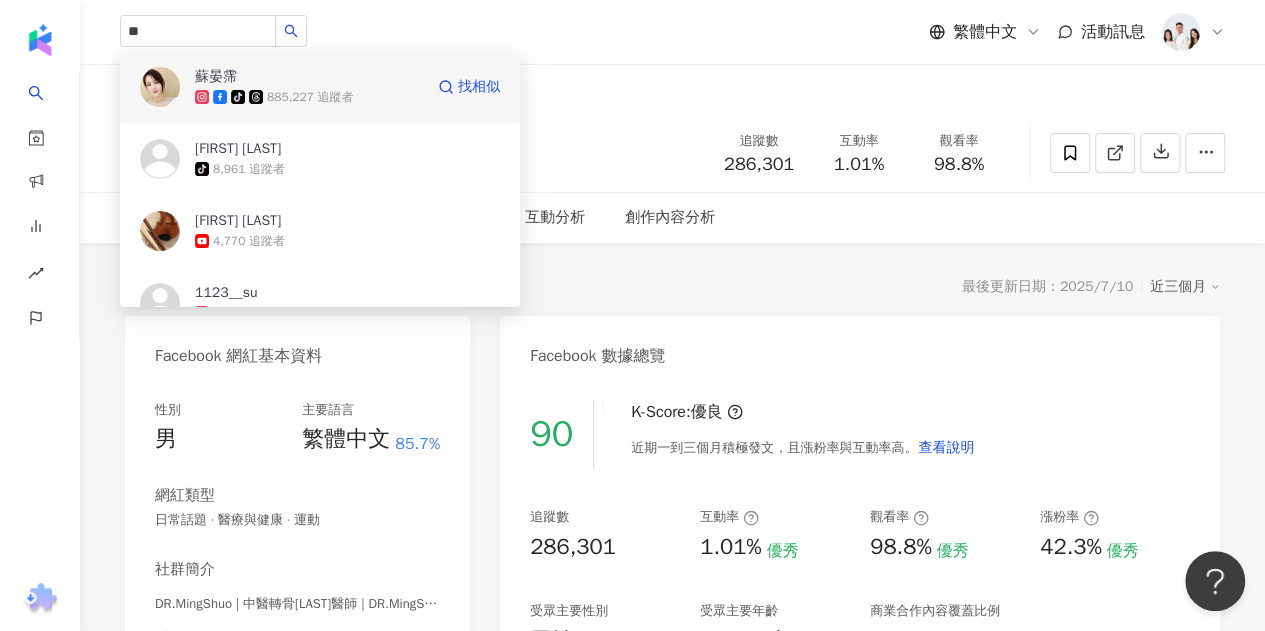 type 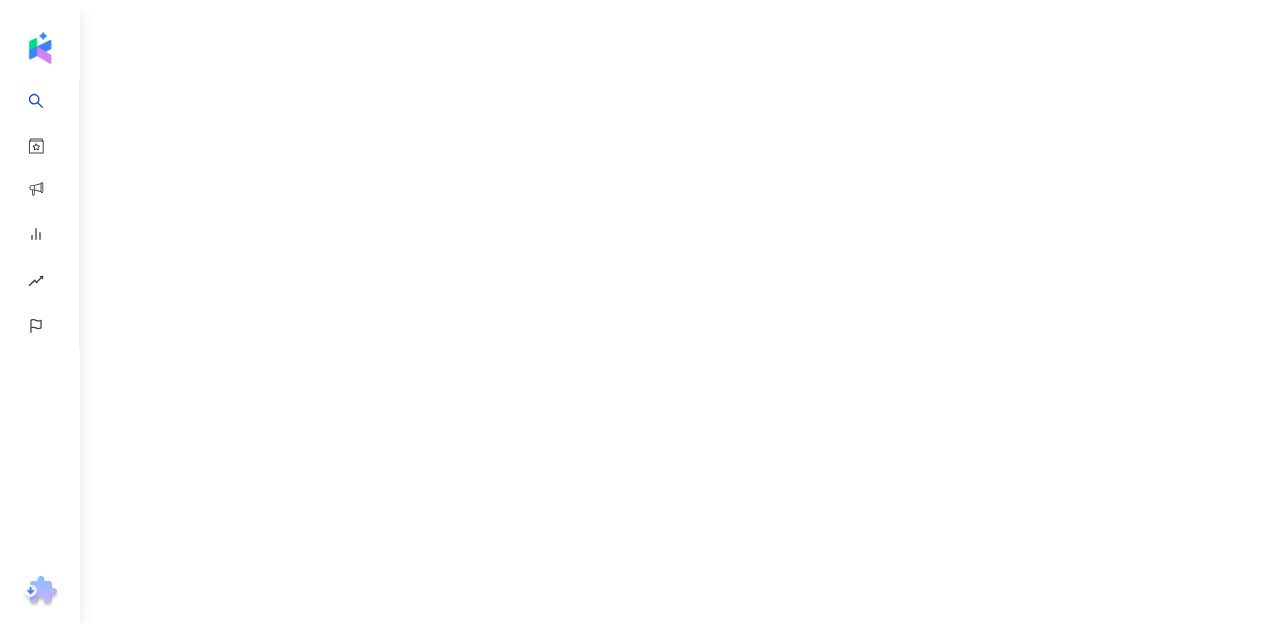 scroll, scrollTop: 0, scrollLeft: 0, axis: both 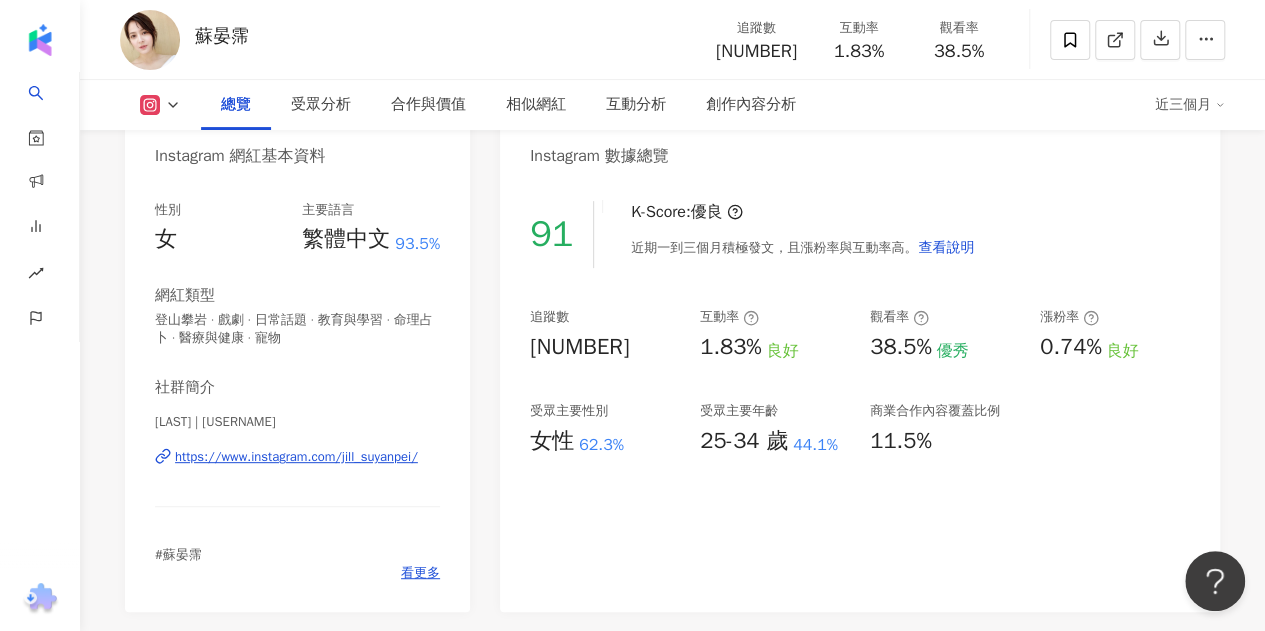 click on "65.1萬" at bounding box center [280, -106] 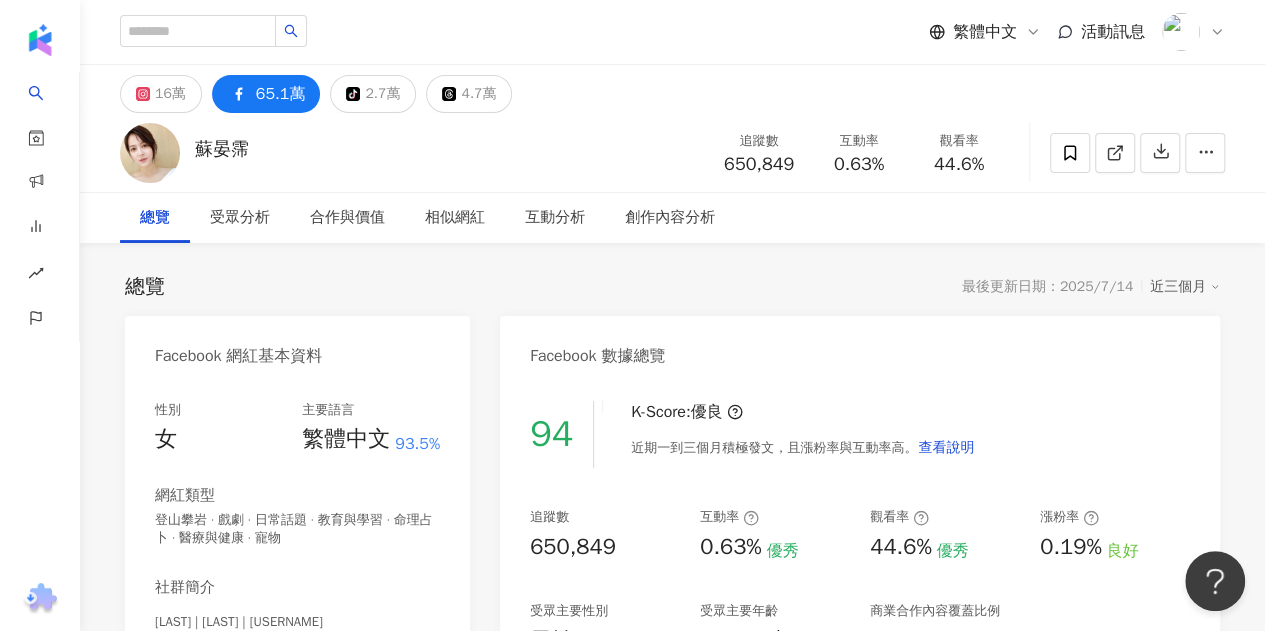 scroll, scrollTop: 200, scrollLeft: 0, axis: vertical 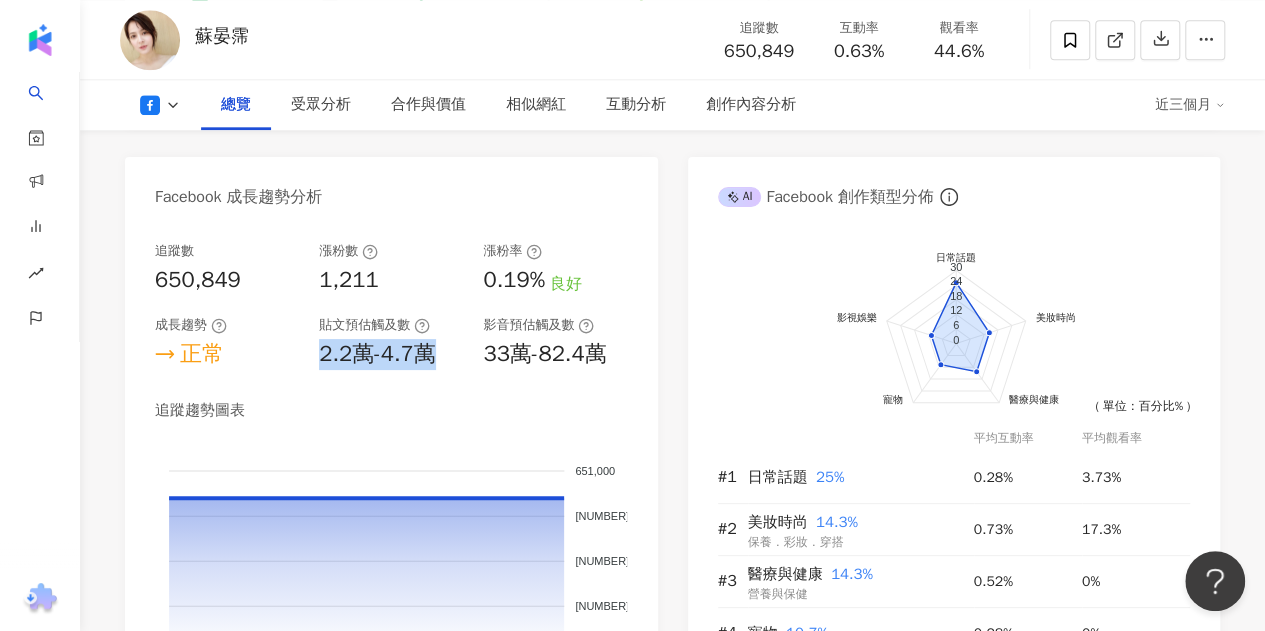 drag, startPoint x: 312, startPoint y: 359, endPoint x: 446, endPoint y: 354, distance: 134.09325 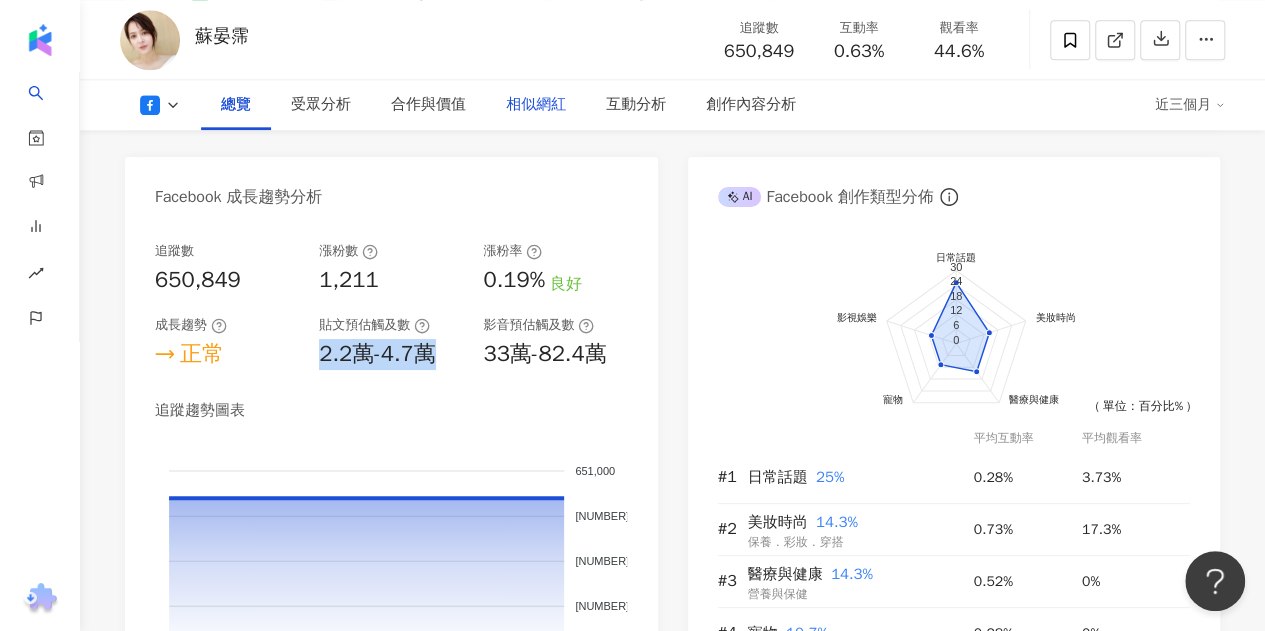 copy on "2.2萬-4.7萬" 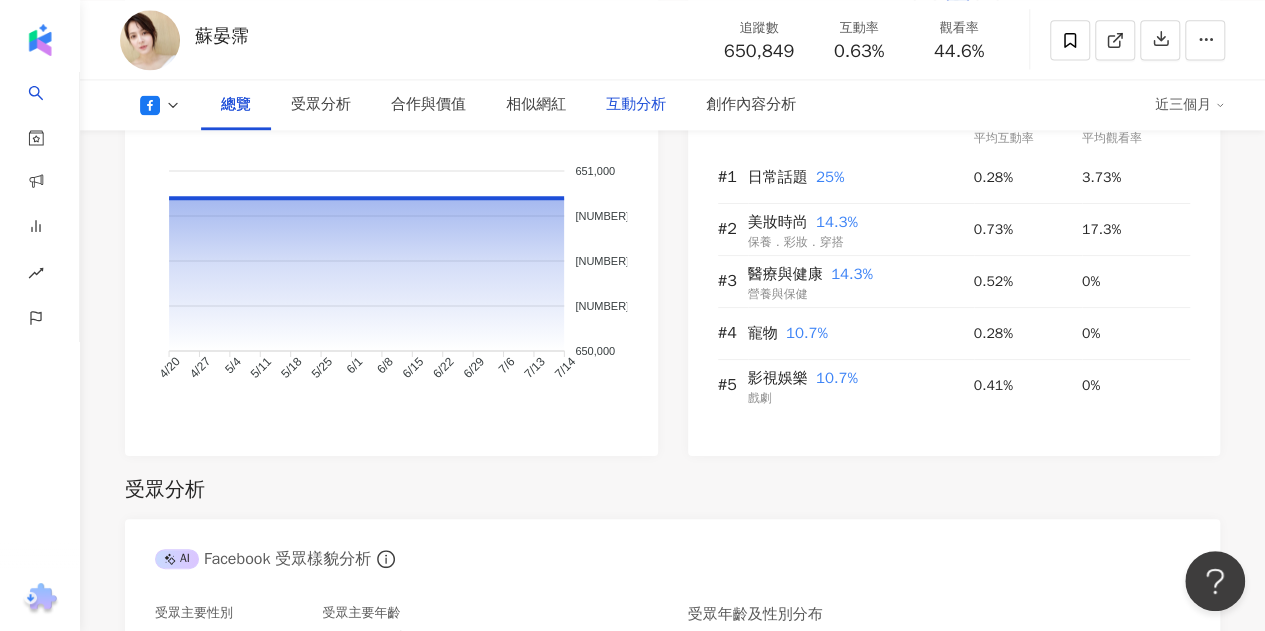 click on "互動分析" at bounding box center [636, 105] 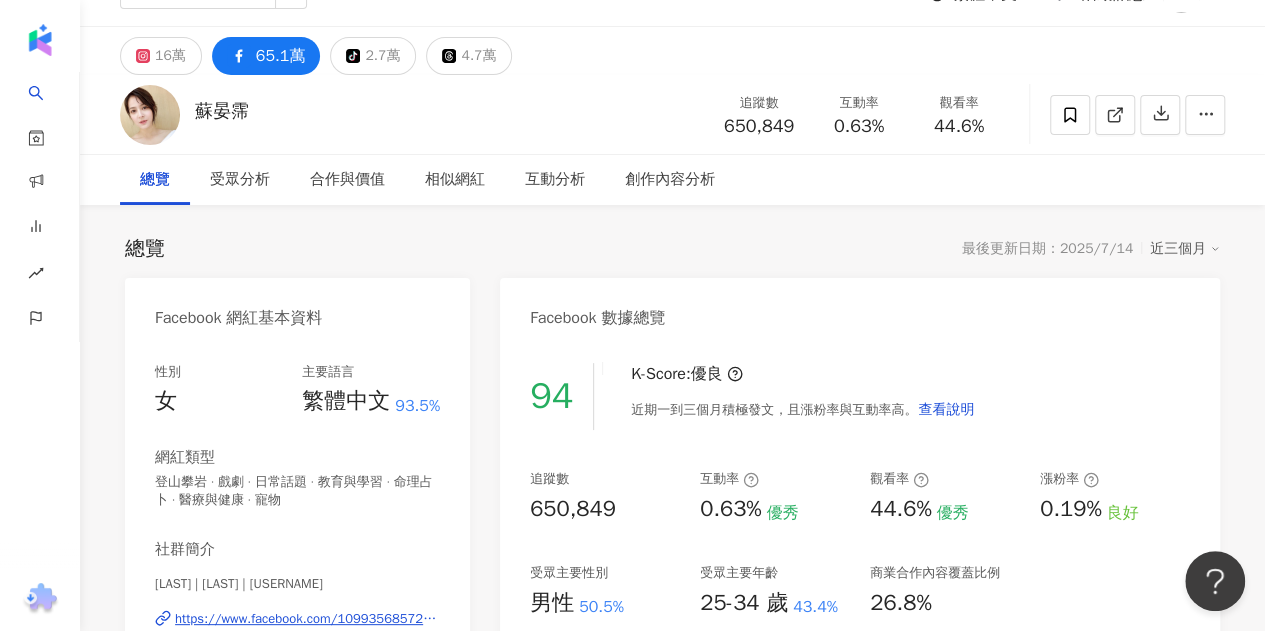 scroll, scrollTop: 0, scrollLeft: 0, axis: both 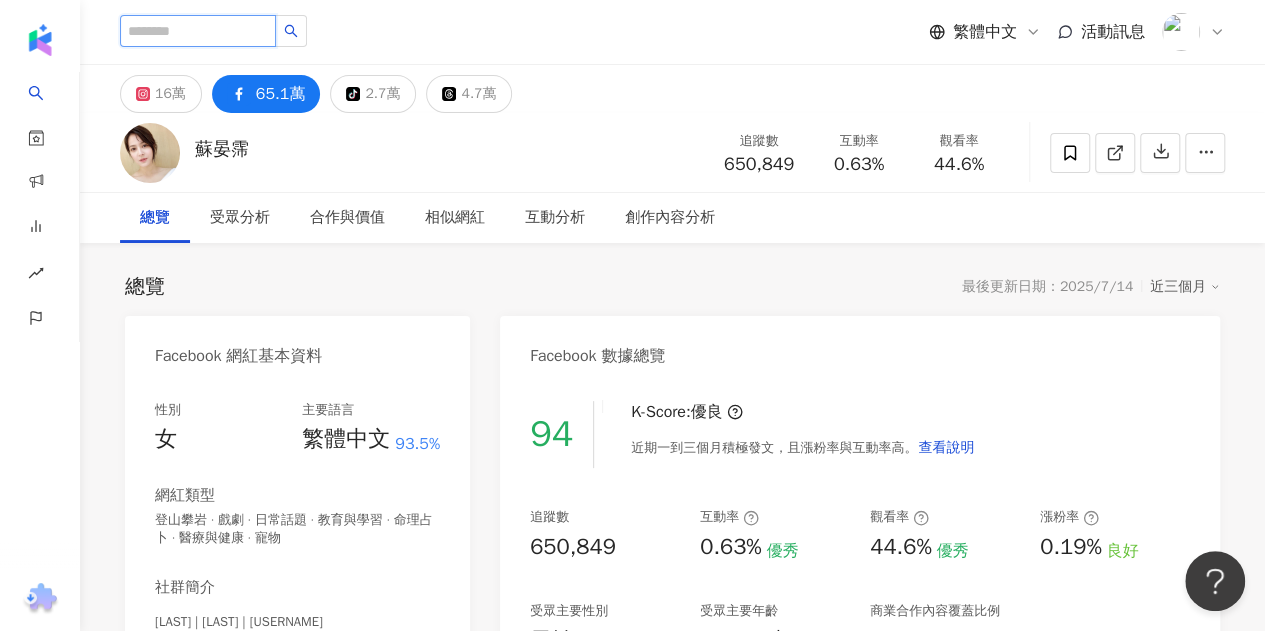 click at bounding box center [198, 31] 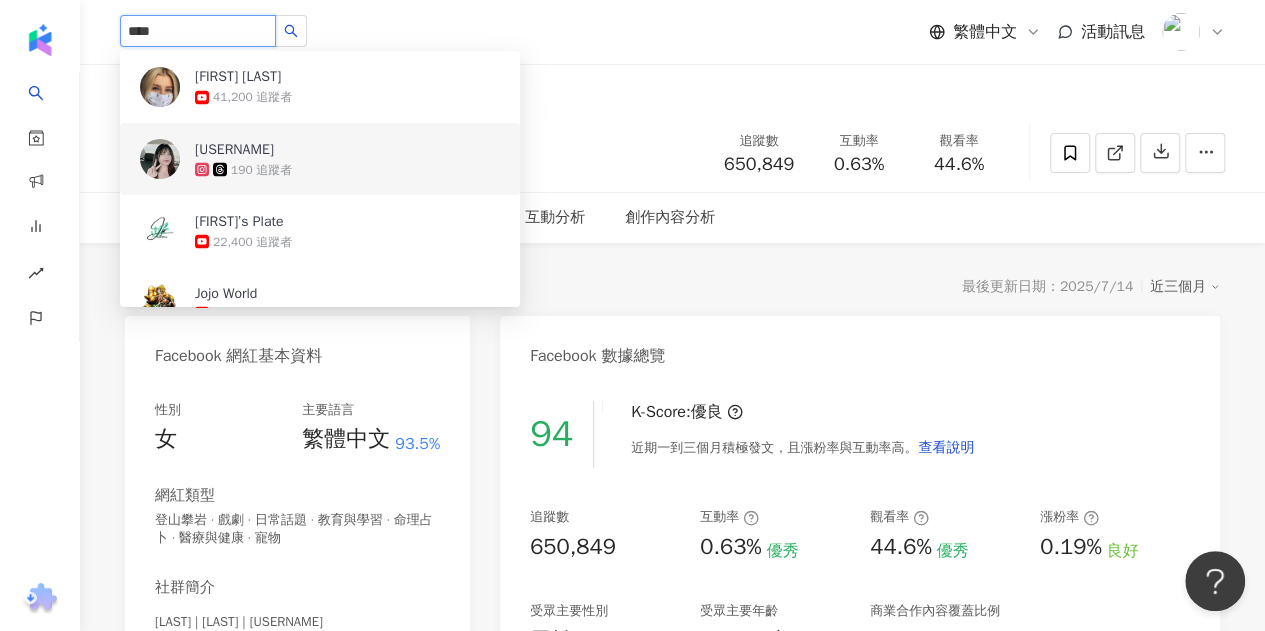scroll, scrollTop: 1300, scrollLeft: 0, axis: vertical 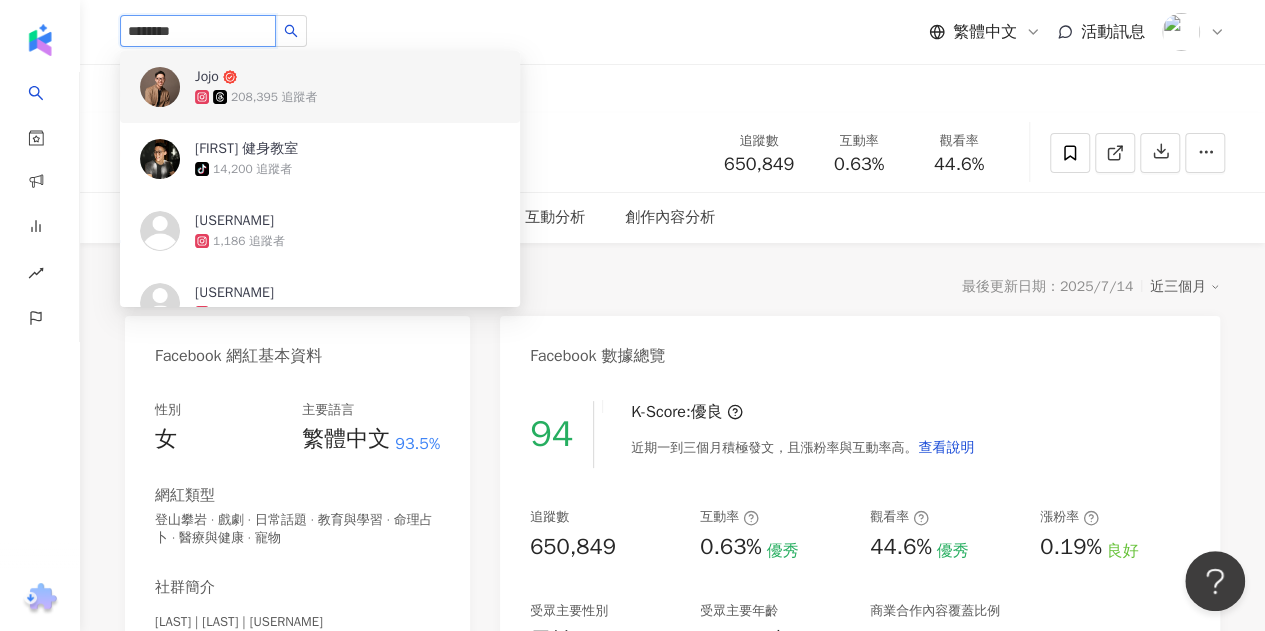 type on "********" 